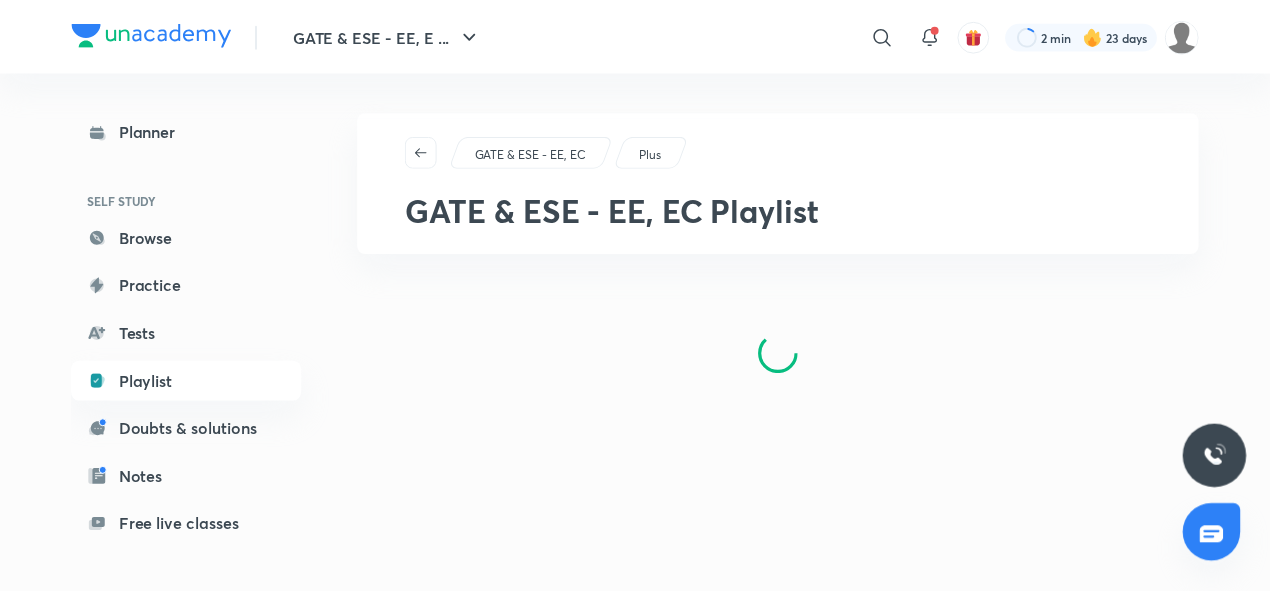 scroll, scrollTop: 0, scrollLeft: 0, axis: both 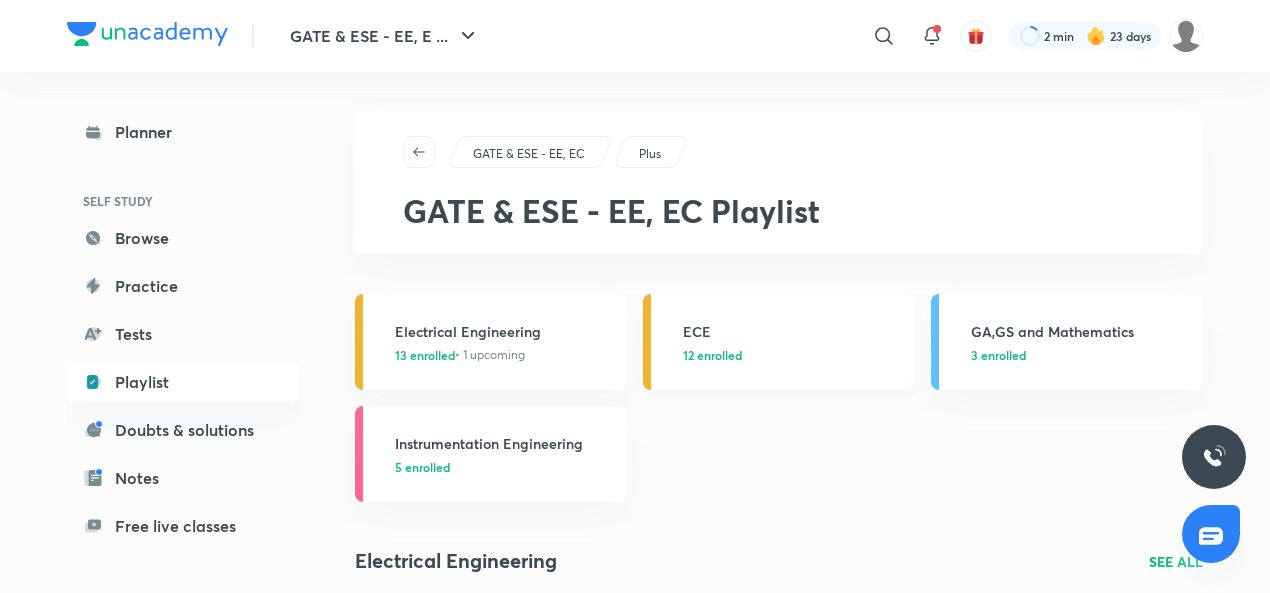 click on "12 enrolled" at bounding box center (712, 355) 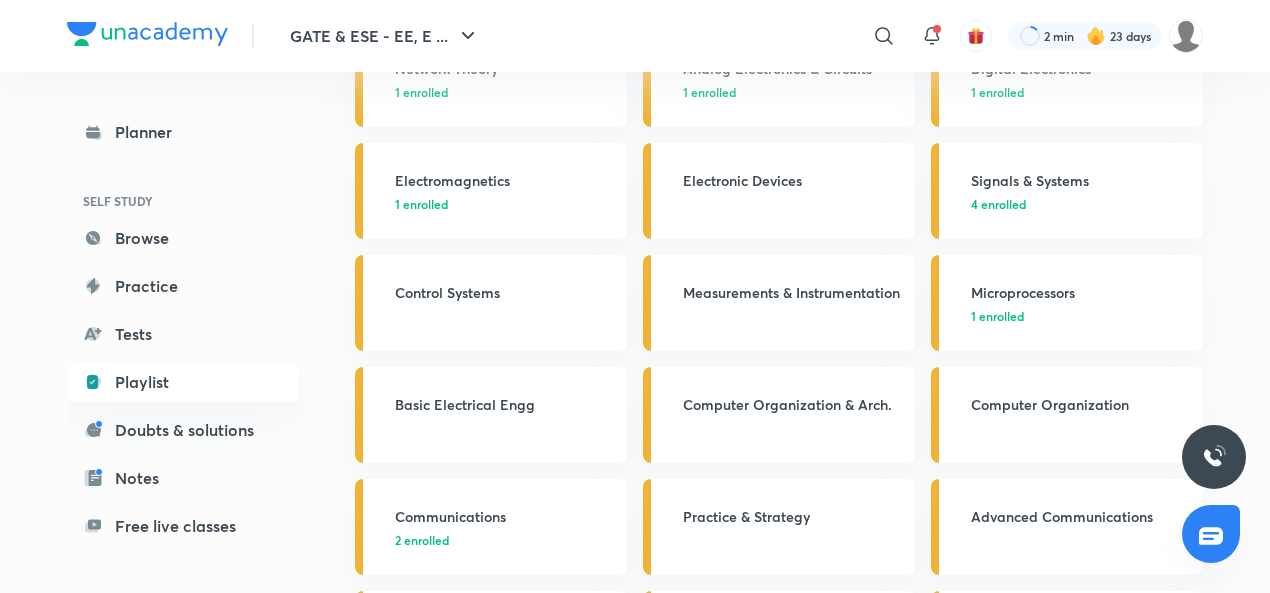 scroll, scrollTop: 272, scrollLeft: 0, axis: vertical 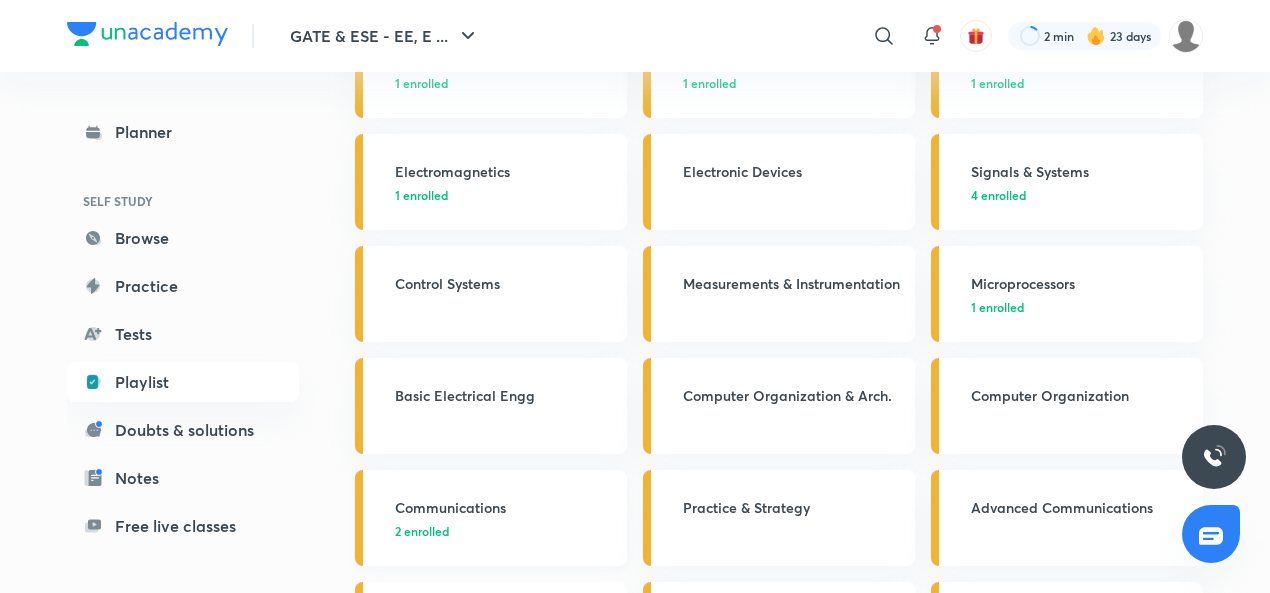 click on "Communications" at bounding box center (505, 507) 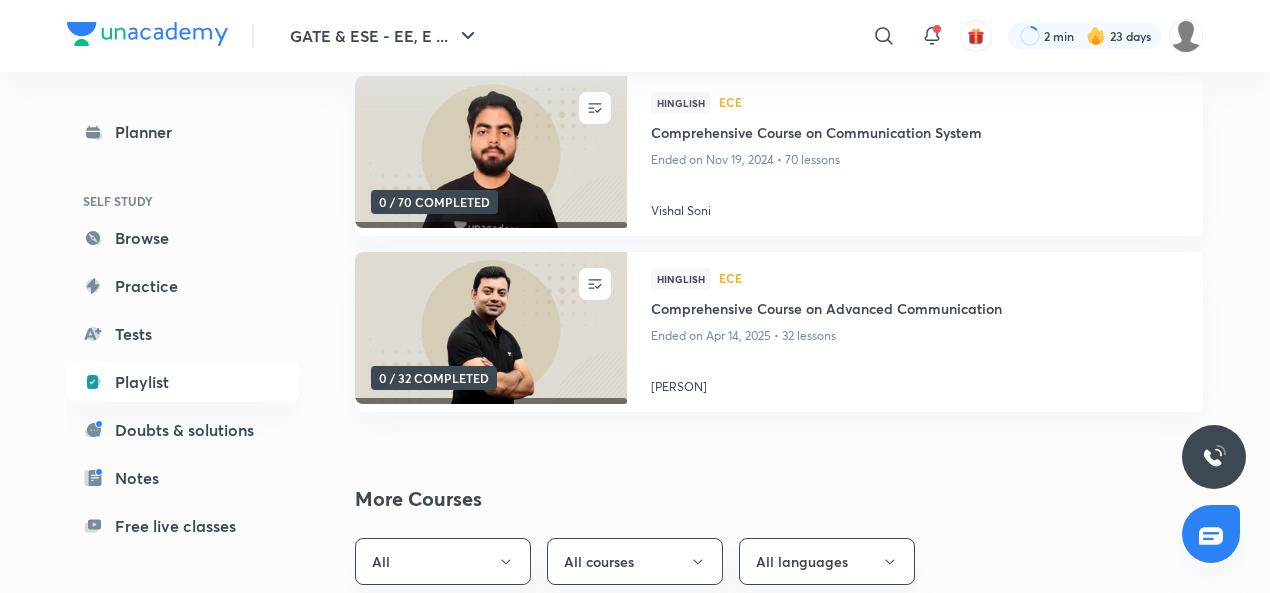scroll, scrollTop: 0, scrollLeft: 0, axis: both 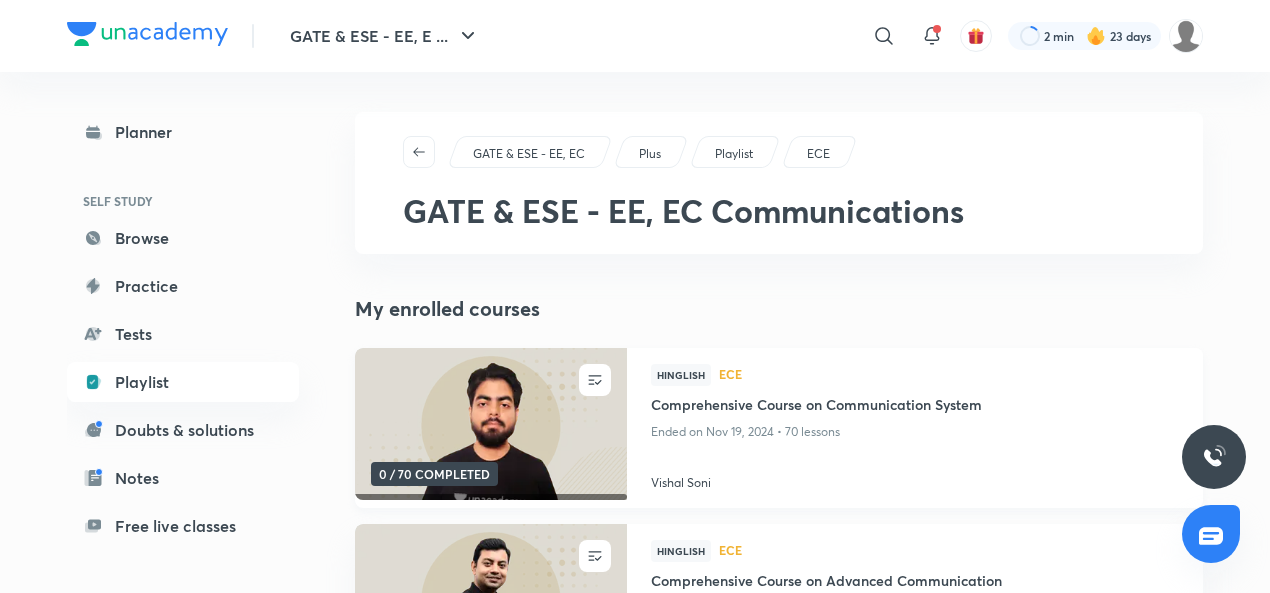 click on "Vishal Soni" at bounding box center (915, 479) 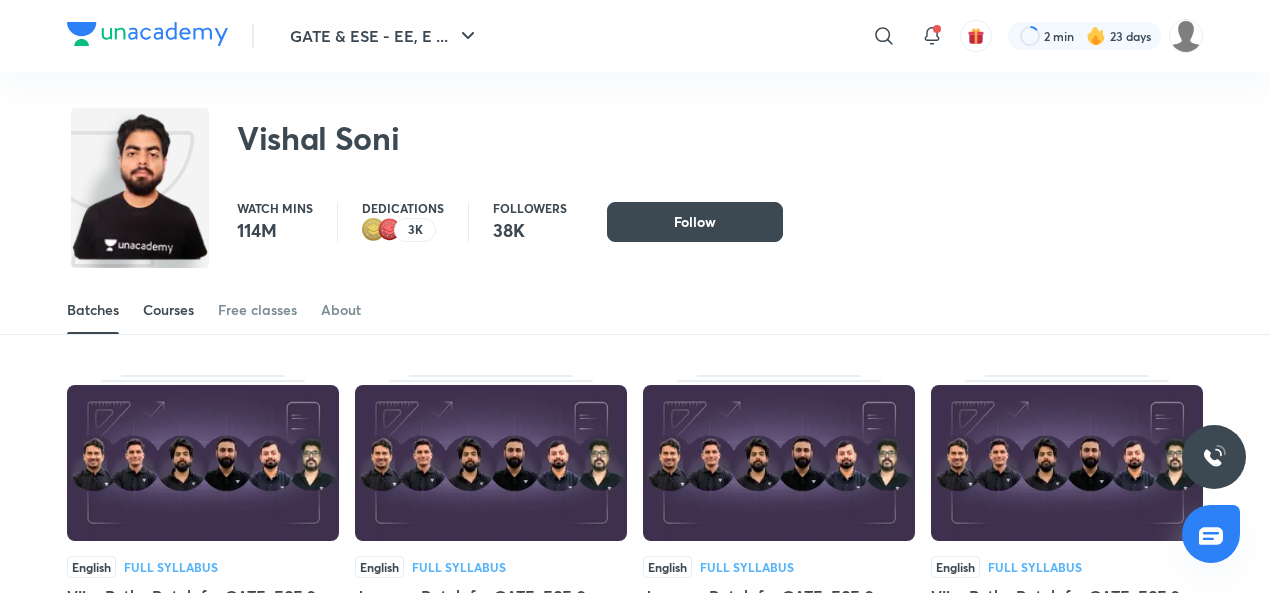 click on "Courses" at bounding box center (168, 310) 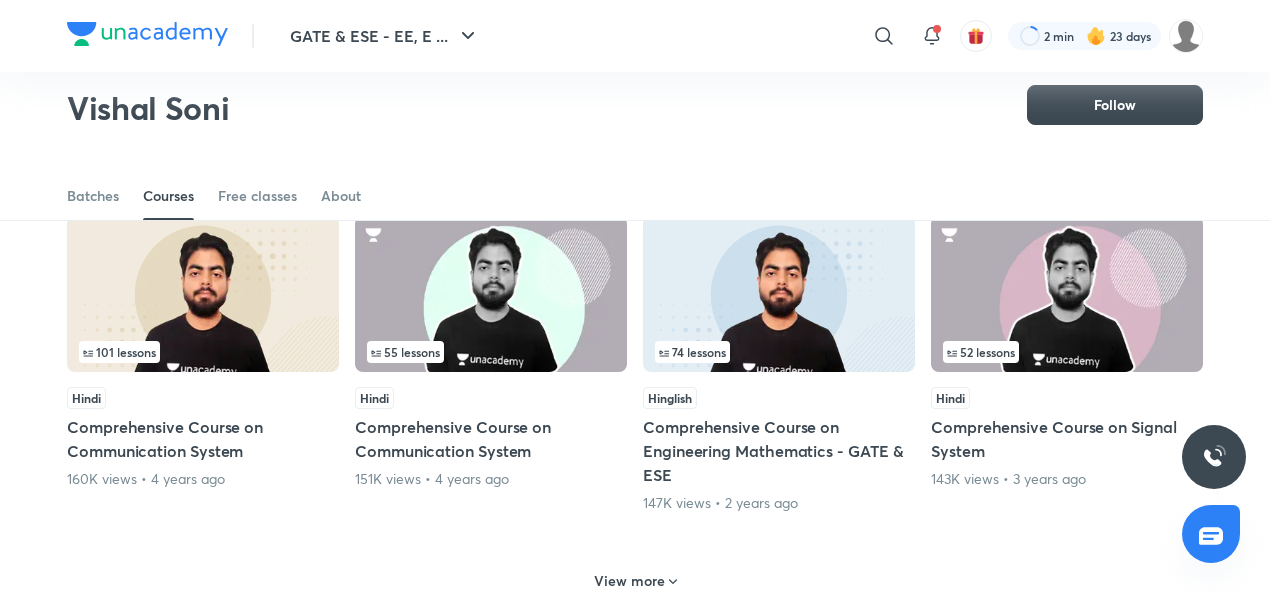 scroll, scrollTop: 836, scrollLeft: 0, axis: vertical 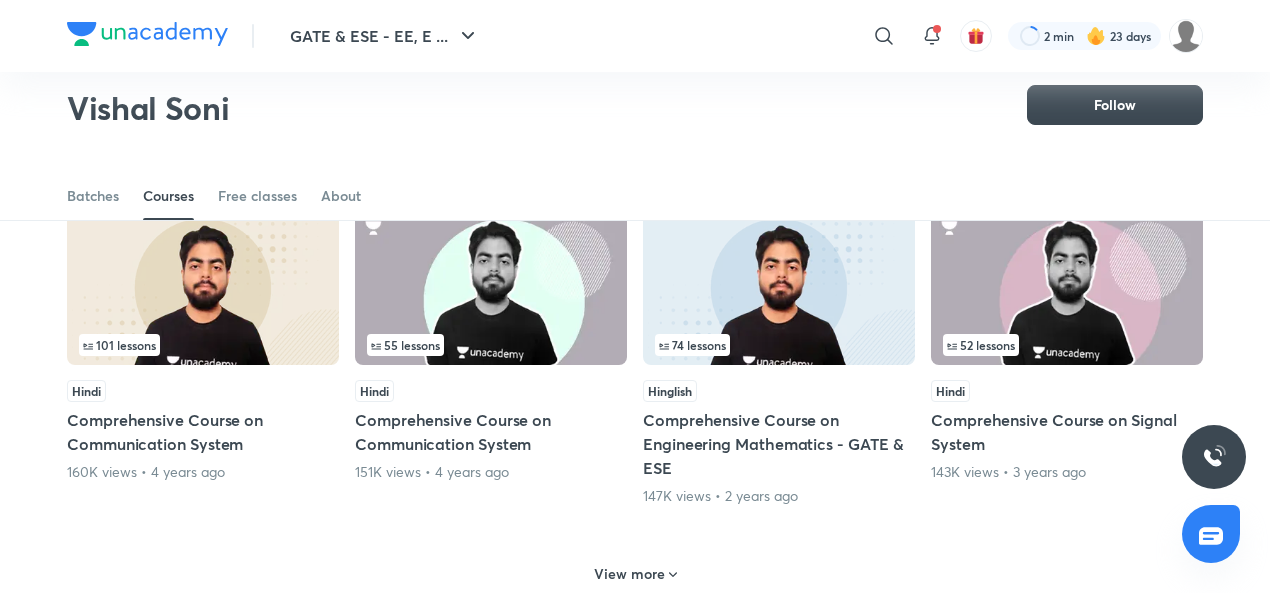 click at bounding box center [491, 287] 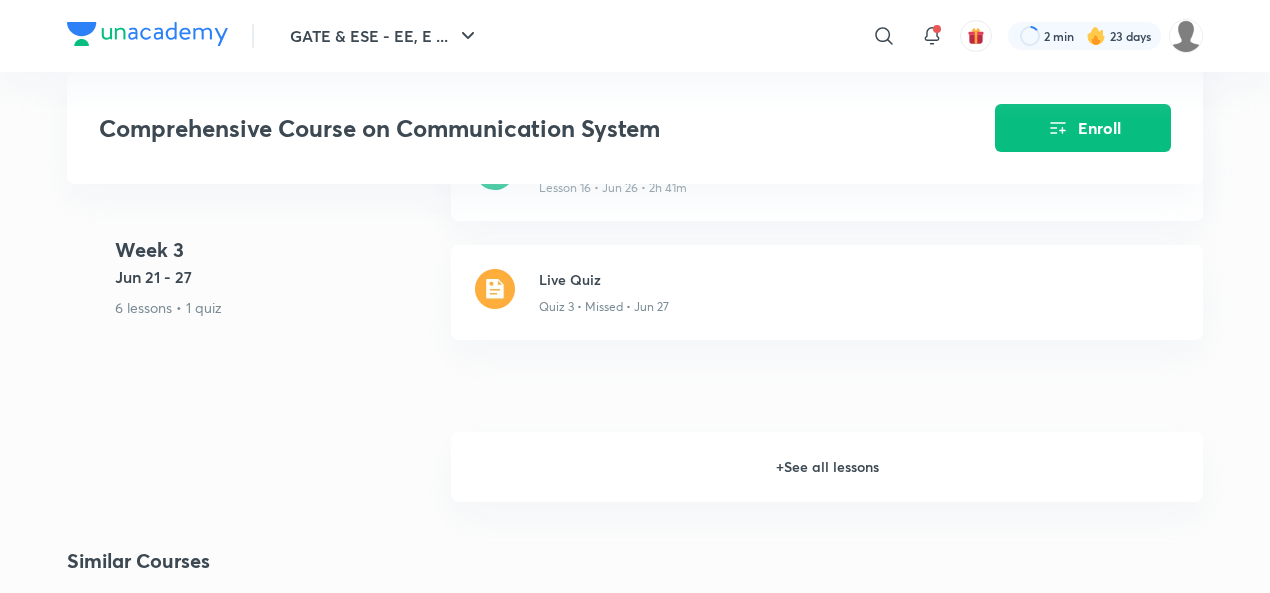 scroll, scrollTop: 3443, scrollLeft: 0, axis: vertical 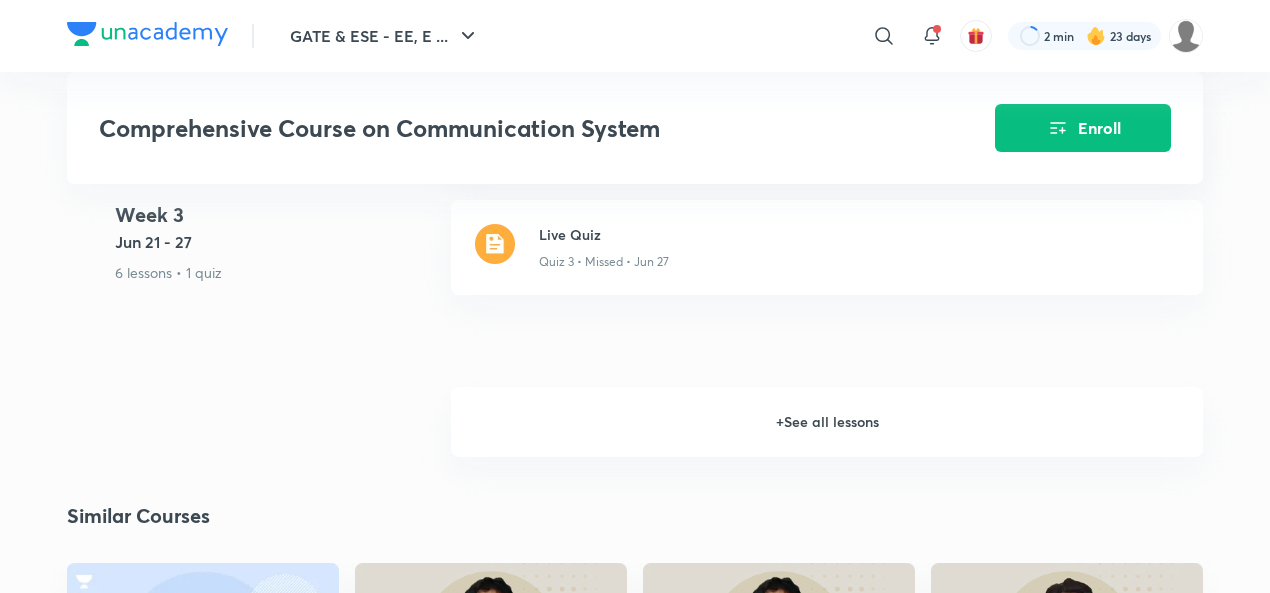 click on "+  See all lessons" at bounding box center [827, 422] 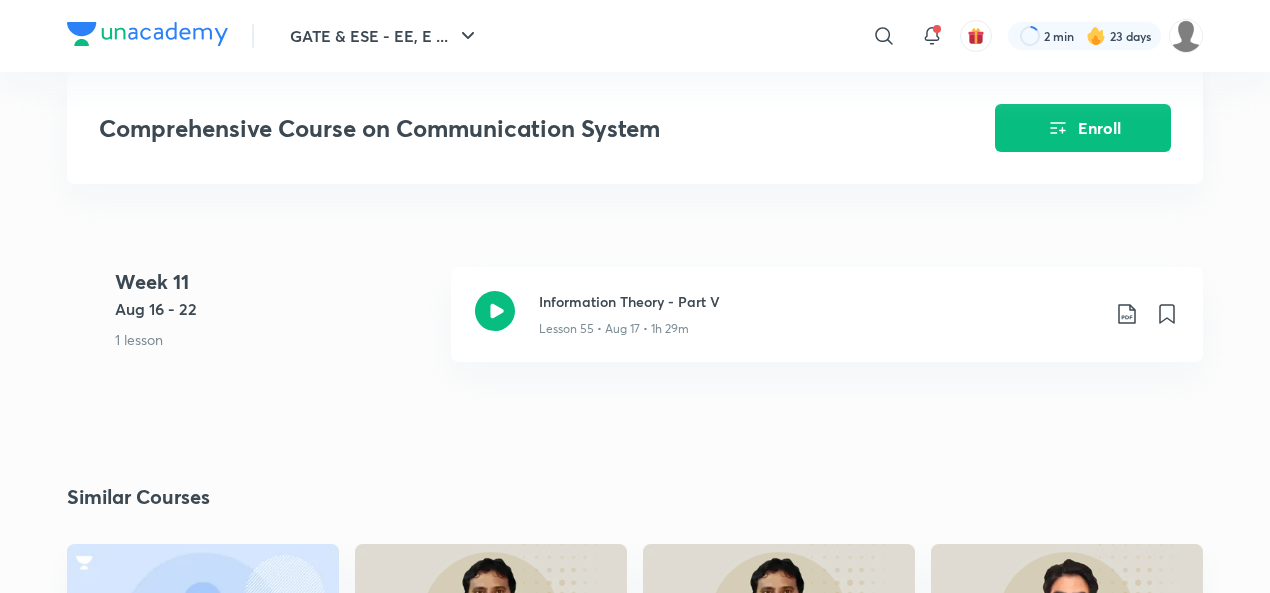 scroll, scrollTop: 9476, scrollLeft: 0, axis: vertical 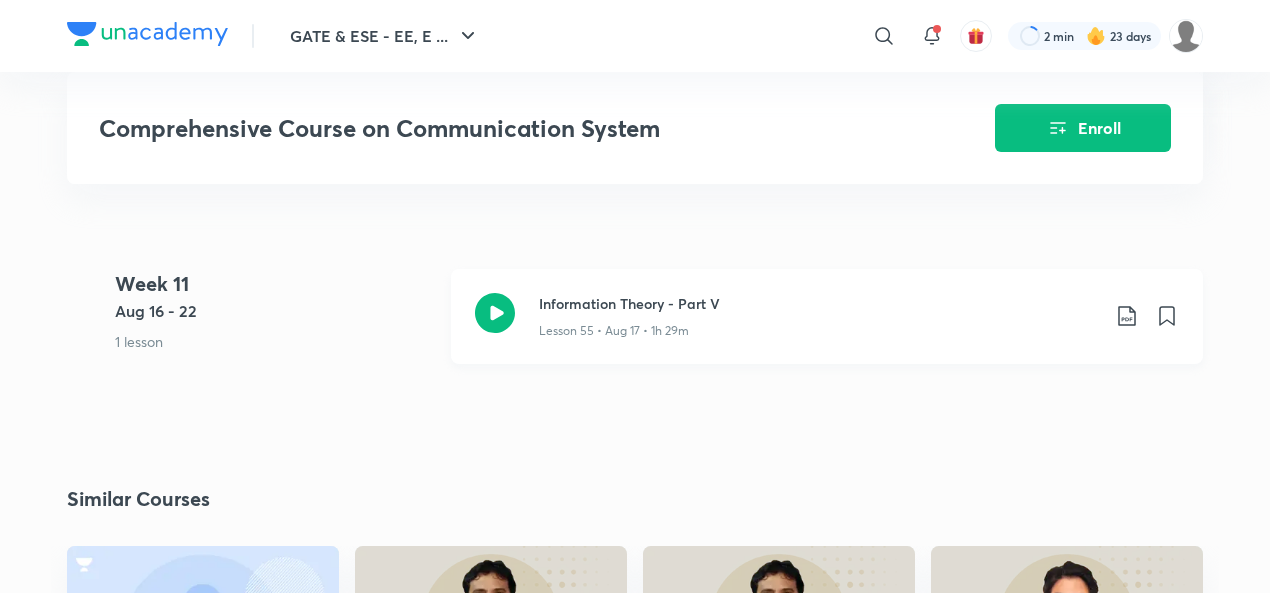 click 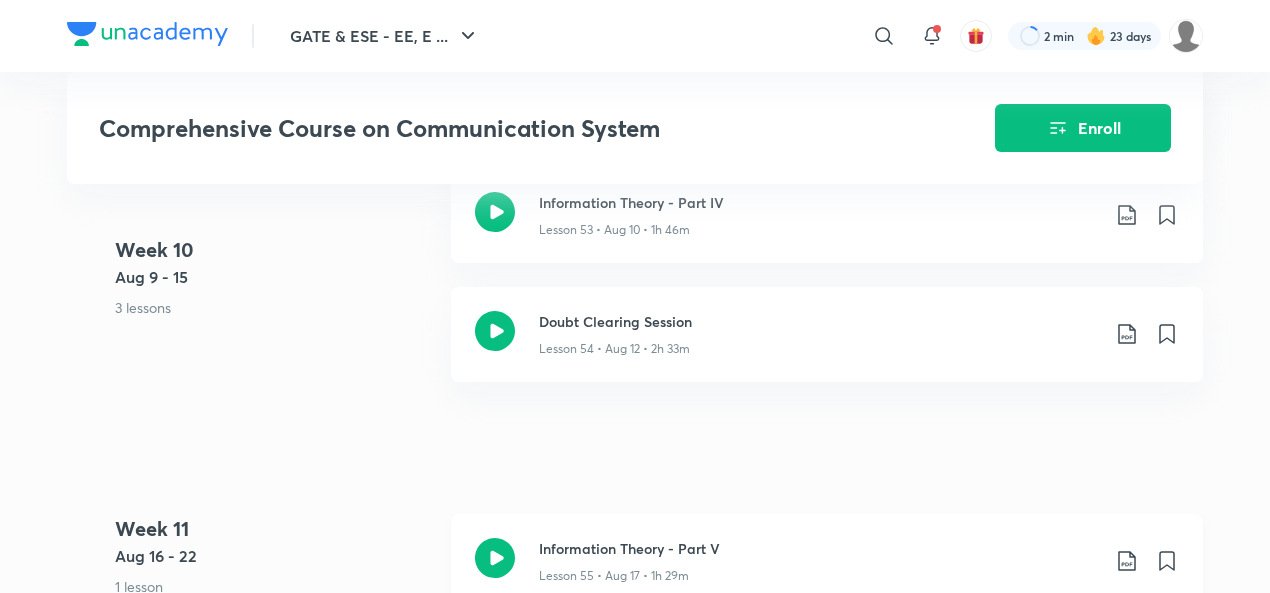 scroll, scrollTop: 9242, scrollLeft: 0, axis: vertical 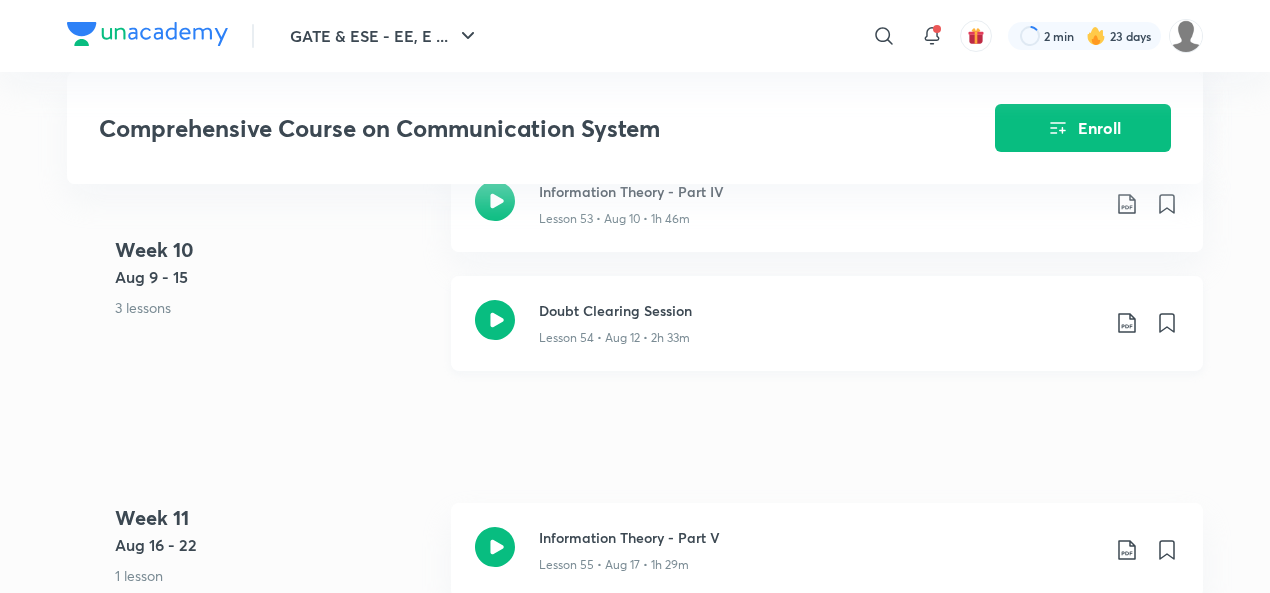 click 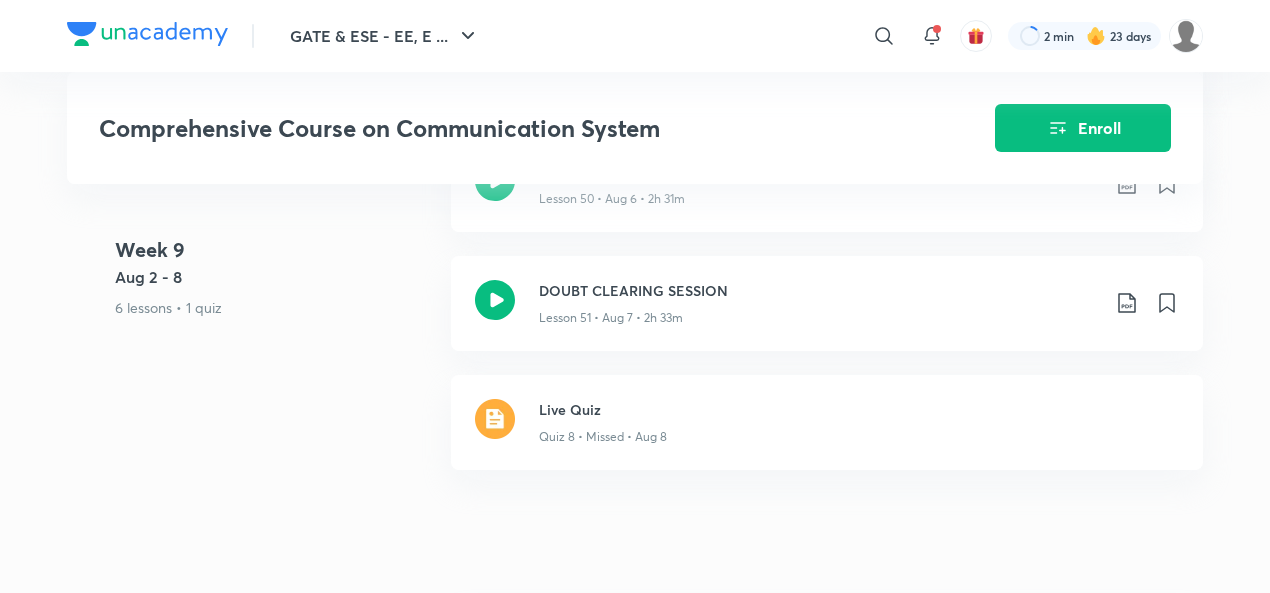scroll, scrollTop: 8650, scrollLeft: 0, axis: vertical 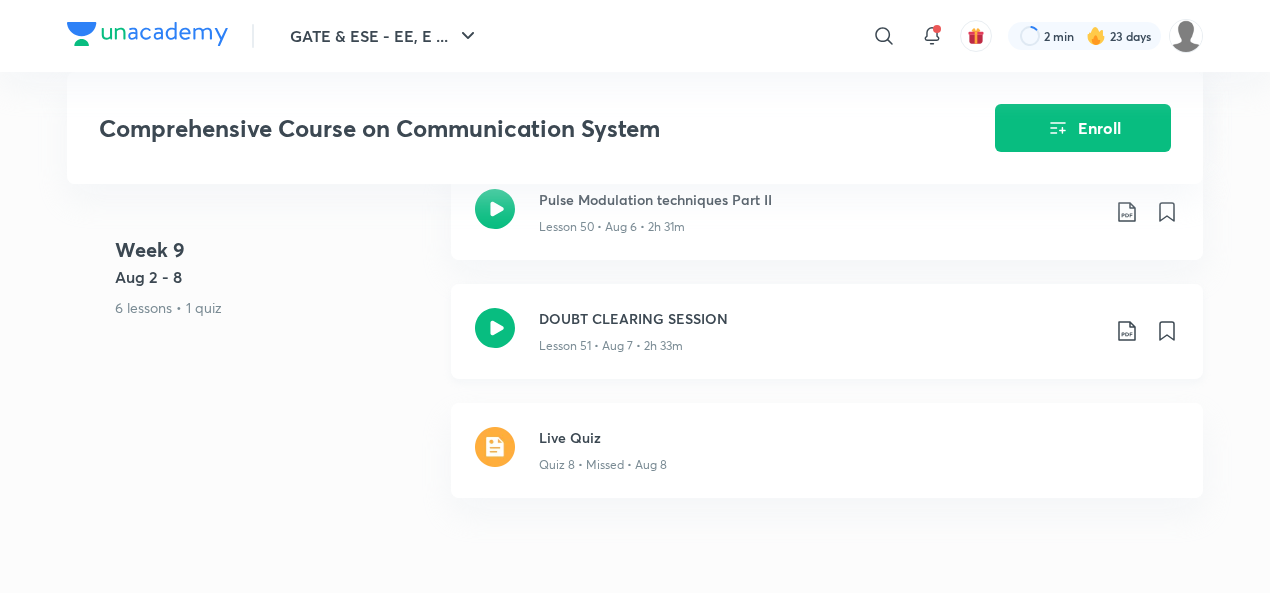 click 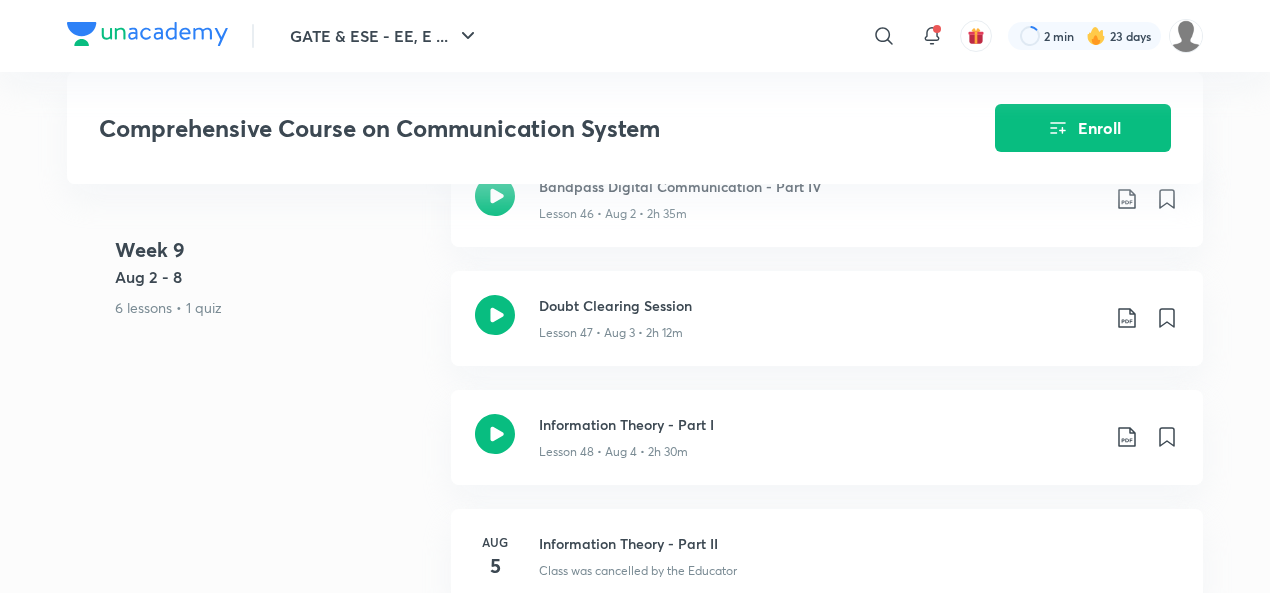 scroll, scrollTop: 8194, scrollLeft: 0, axis: vertical 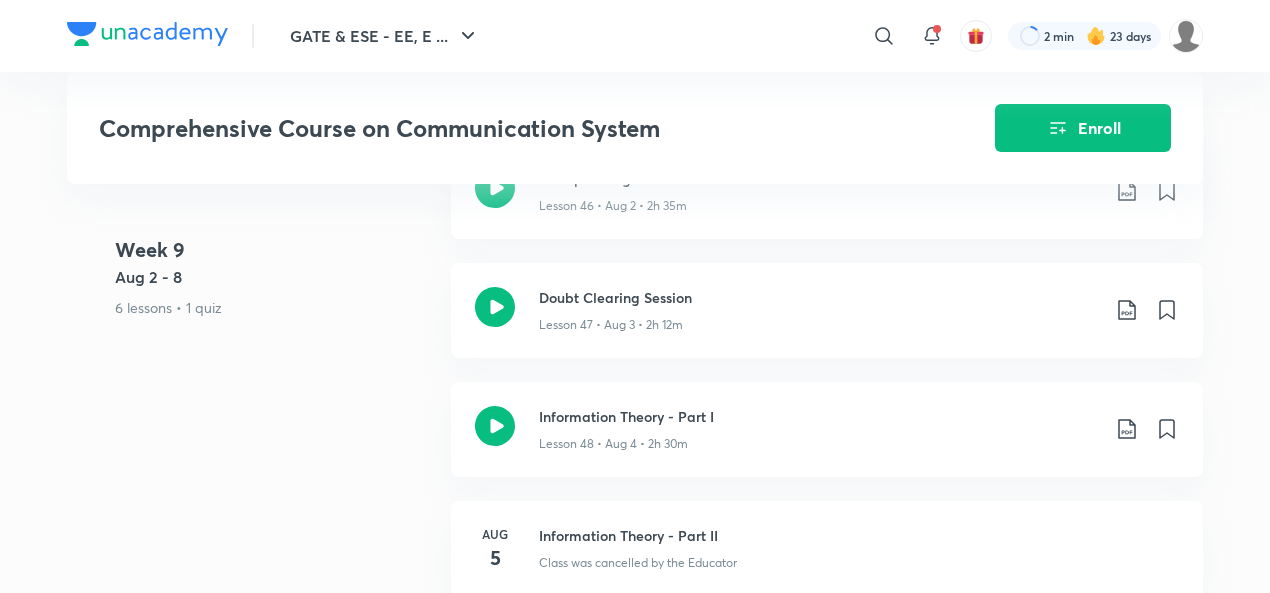 click on "Doubt Clearing Session Lesson 47 • Aug 3 • 2h 12m" at bounding box center [827, 310] 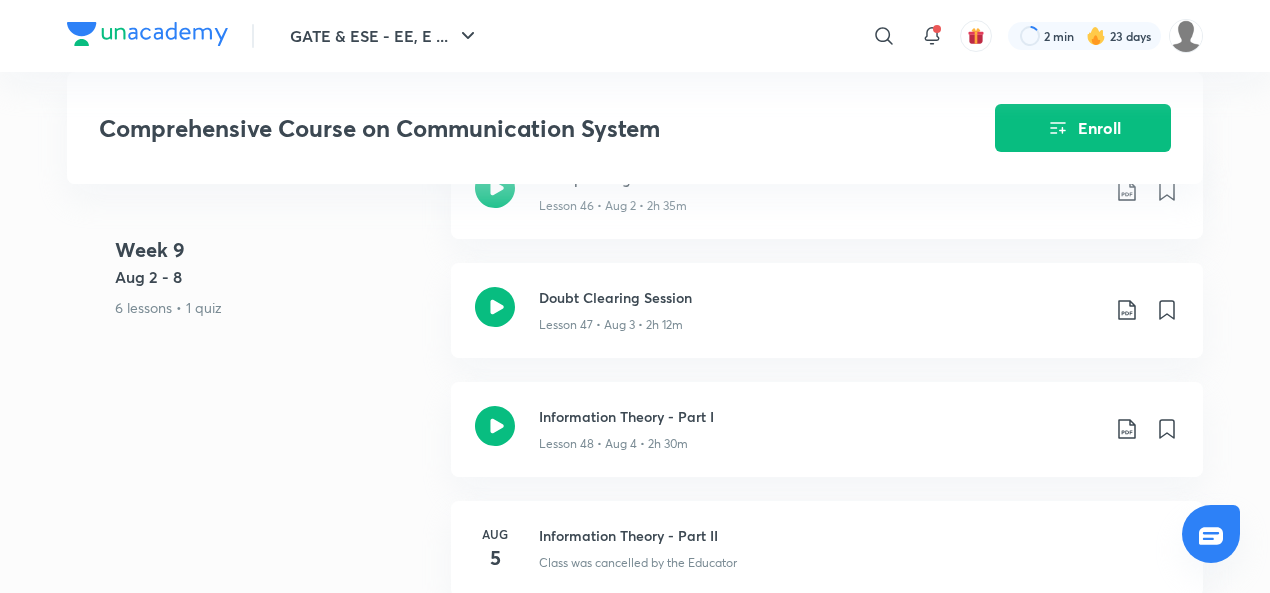 scroll, scrollTop: 0, scrollLeft: 0, axis: both 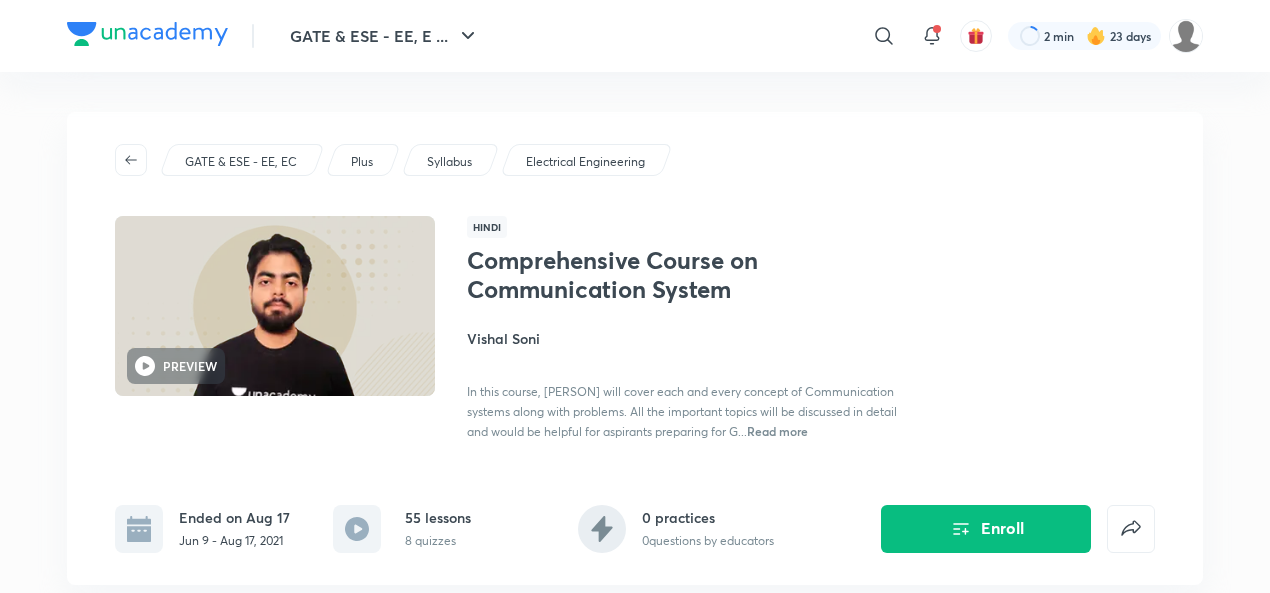 drag, startPoint x: 1245, startPoint y: 3, endPoint x: 710, endPoint y: 99, distance: 543.54486 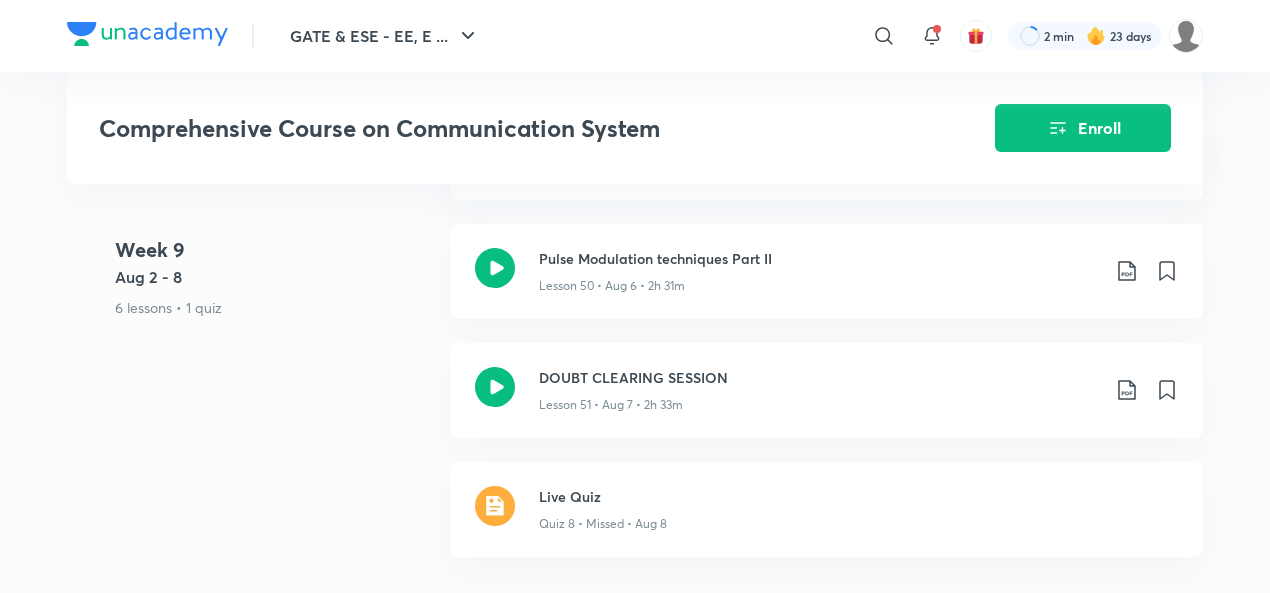 scroll, scrollTop: 8622, scrollLeft: 0, axis: vertical 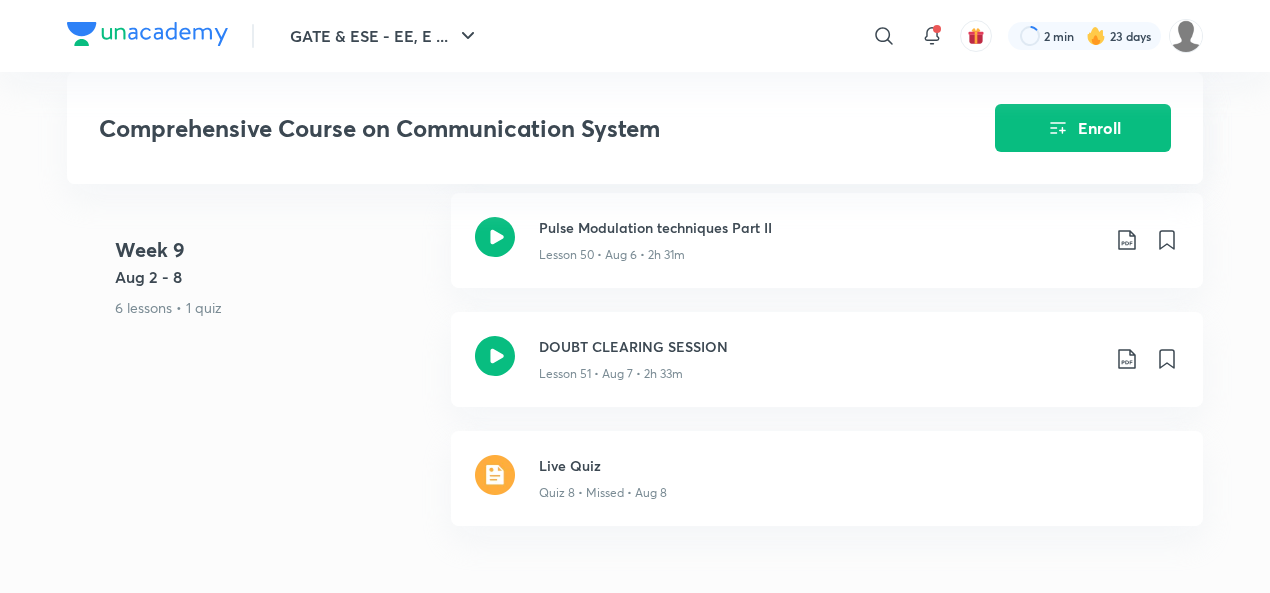 click on "Live Quiz" at bounding box center (859, 465) 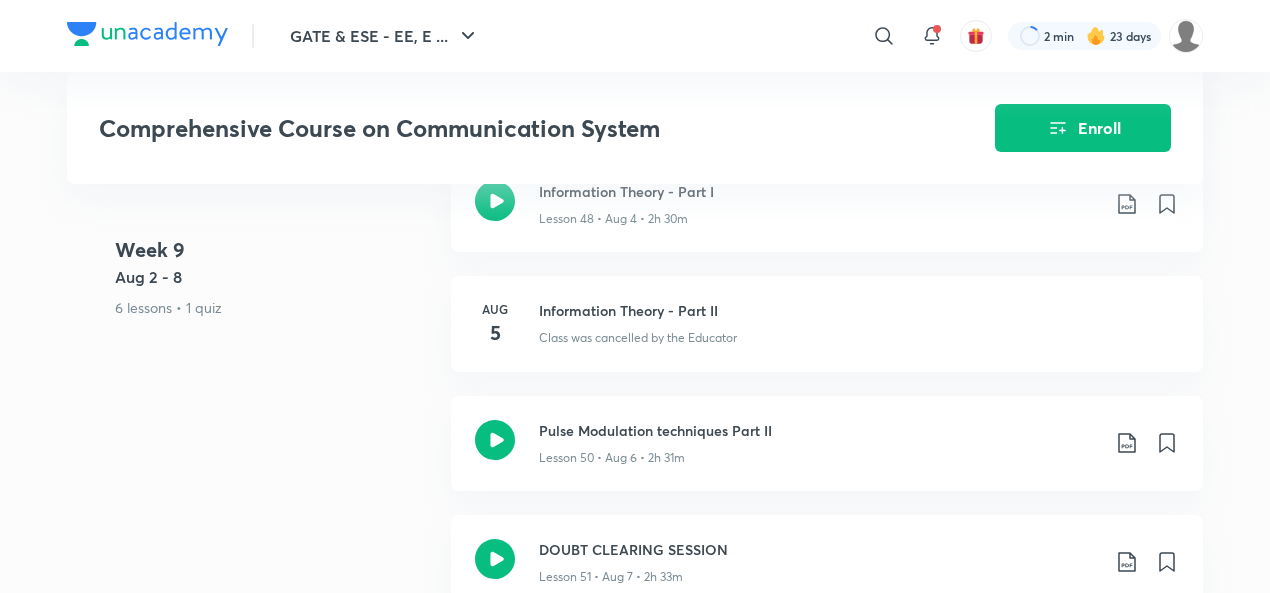 scroll, scrollTop: 8412, scrollLeft: 0, axis: vertical 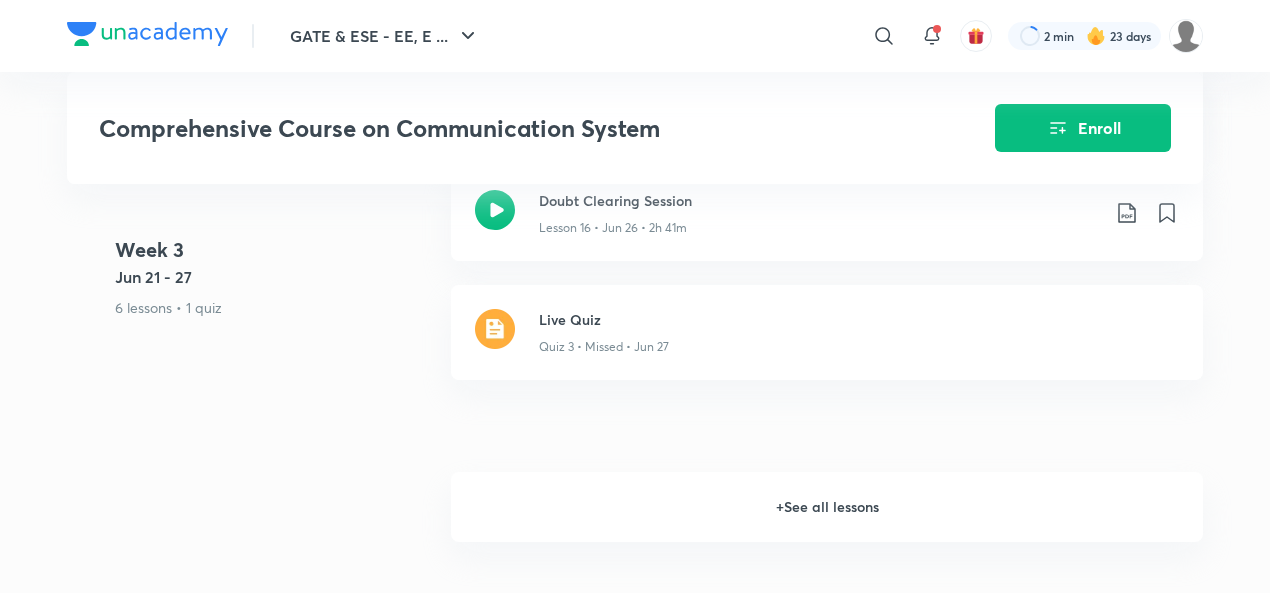 click on "+  See all lessons" at bounding box center [827, 507] 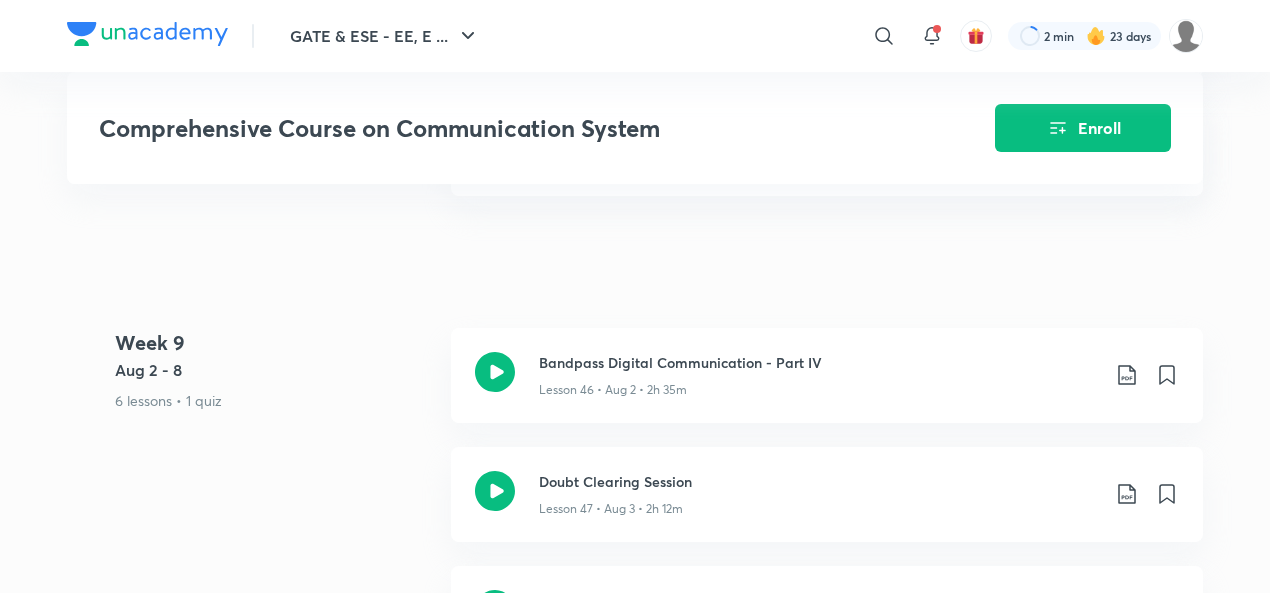 scroll, scrollTop: 8033, scrollLeft: 0, axis: vertical 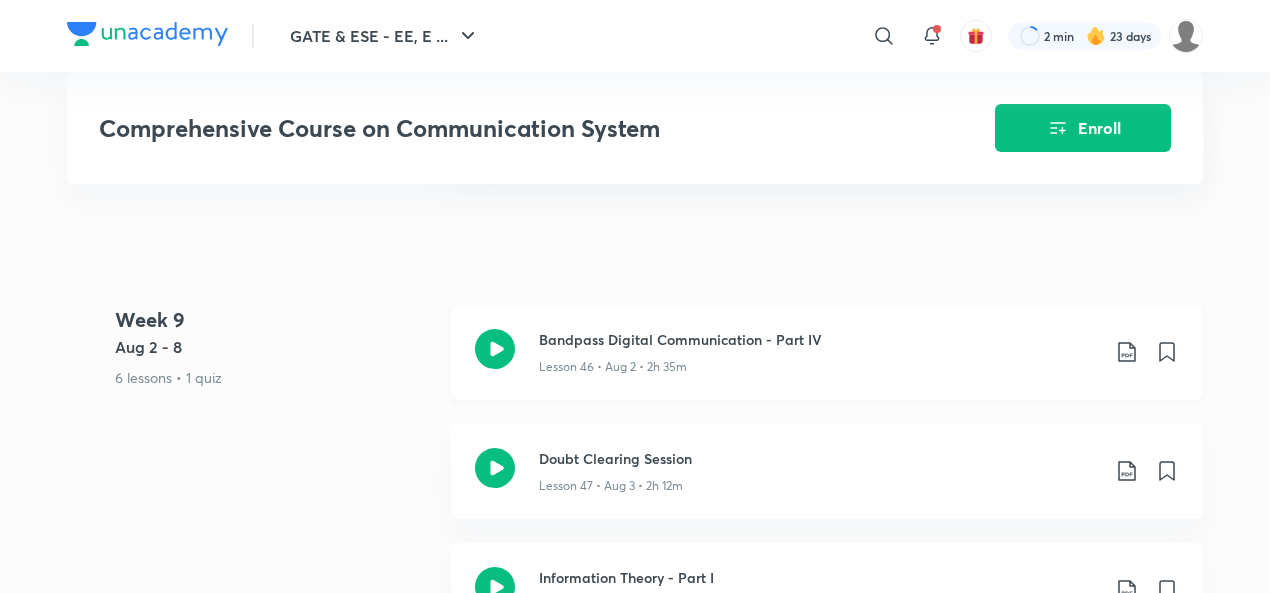 click 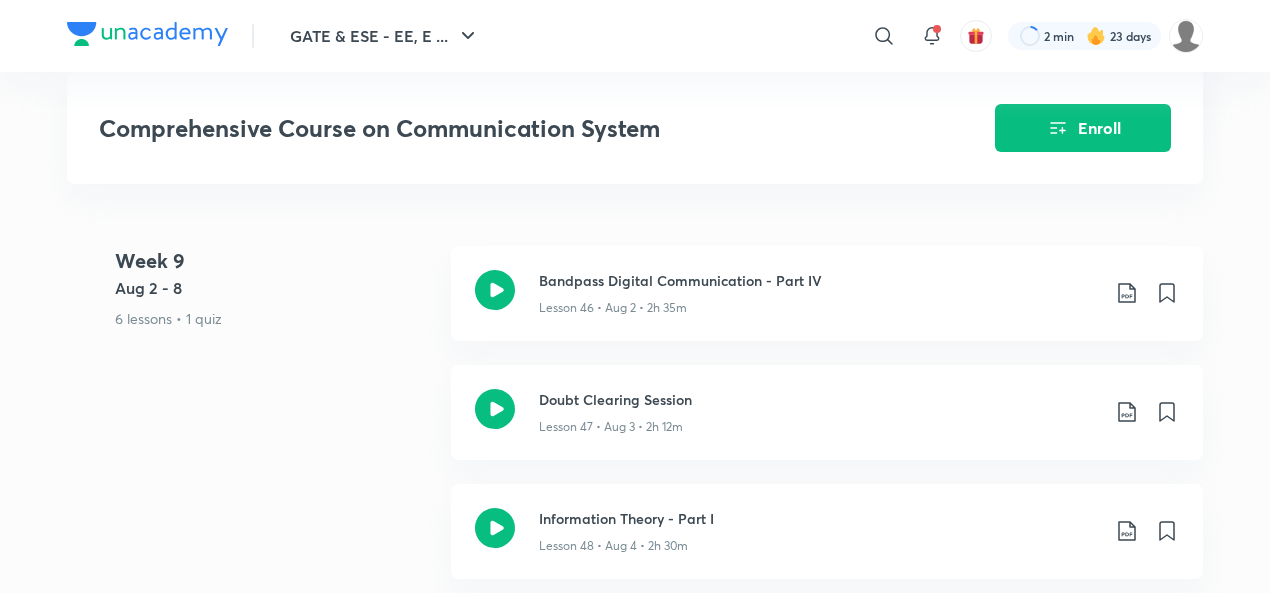 scroll, scrollTop: 8098, scrollLeft: 0, axis: vertical 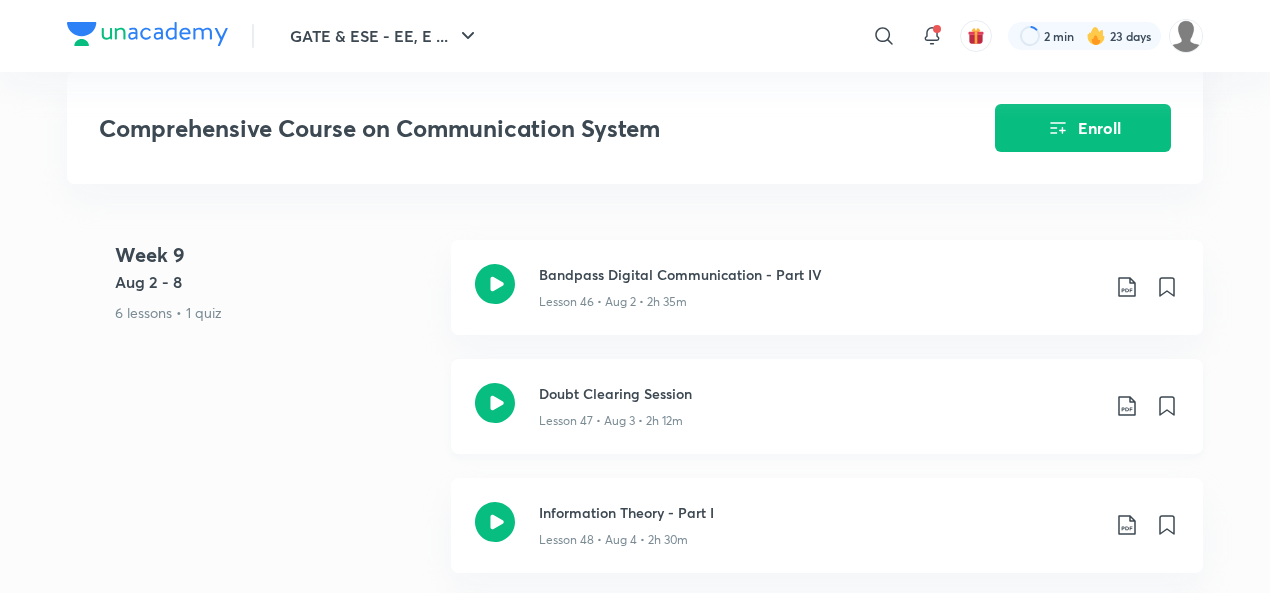 click 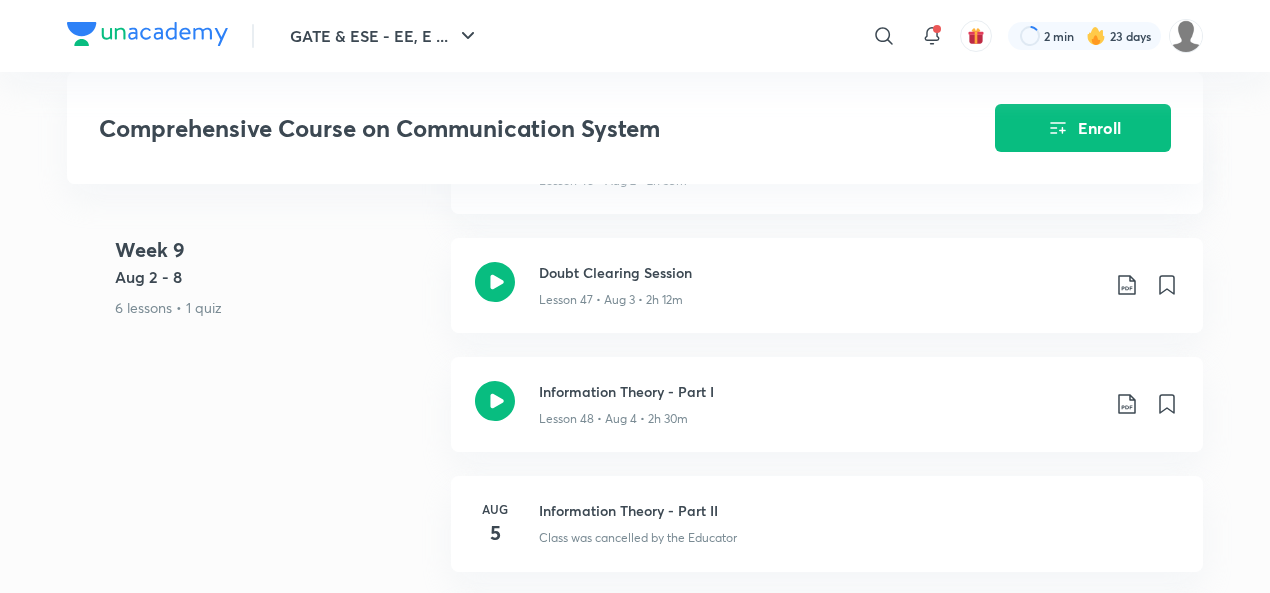 scroll, scrollTop: 8256, scrollLeft: 0, axis: vertical 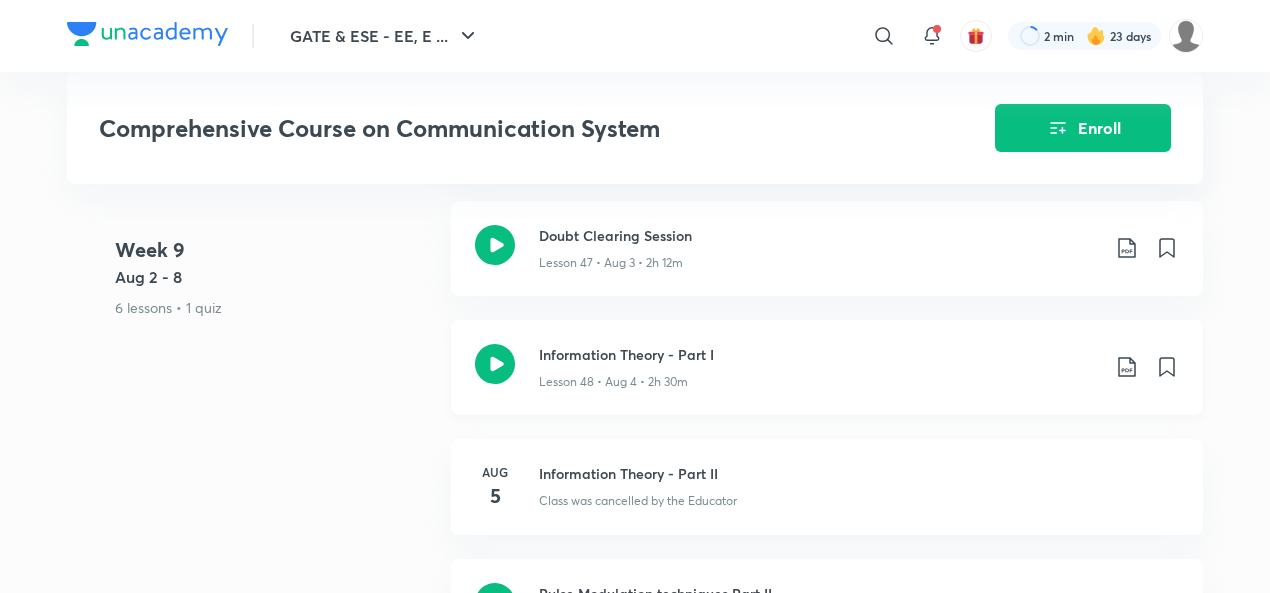 click 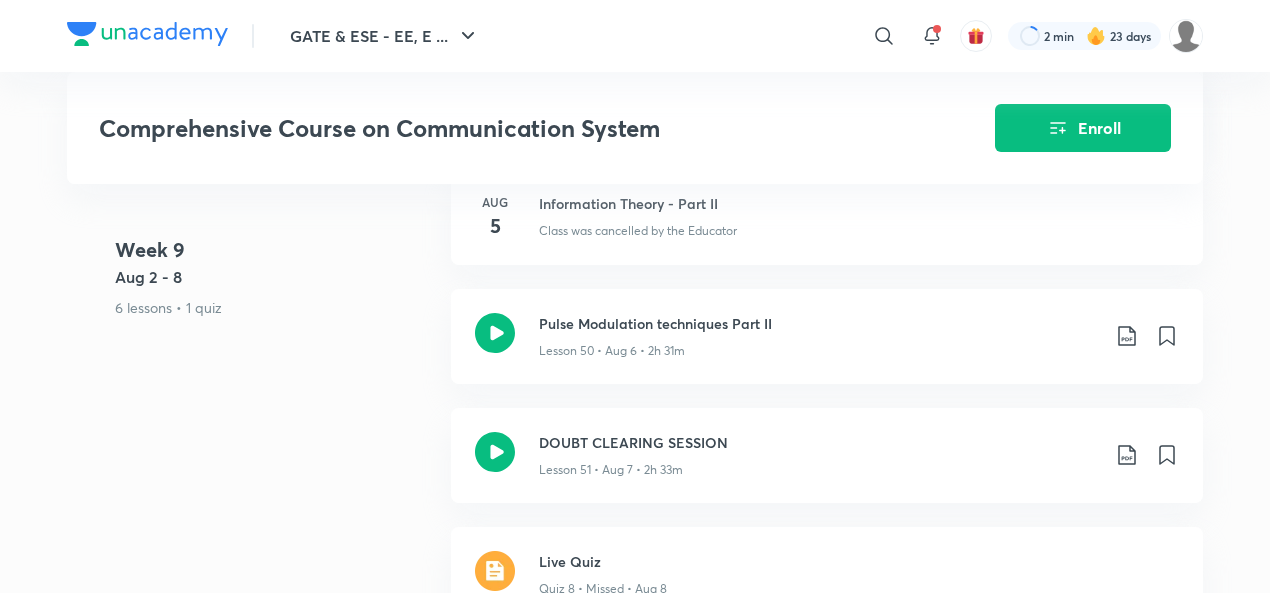 scroll, scrollTop: 8528, scrollLeft: 0, axis: vertical 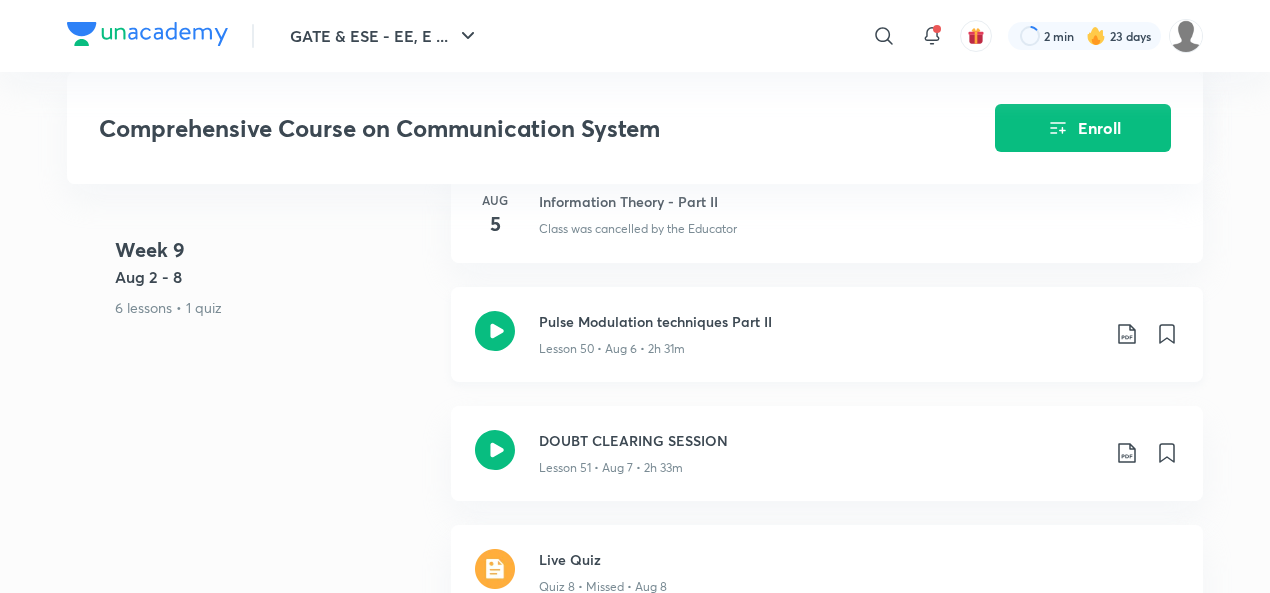 click 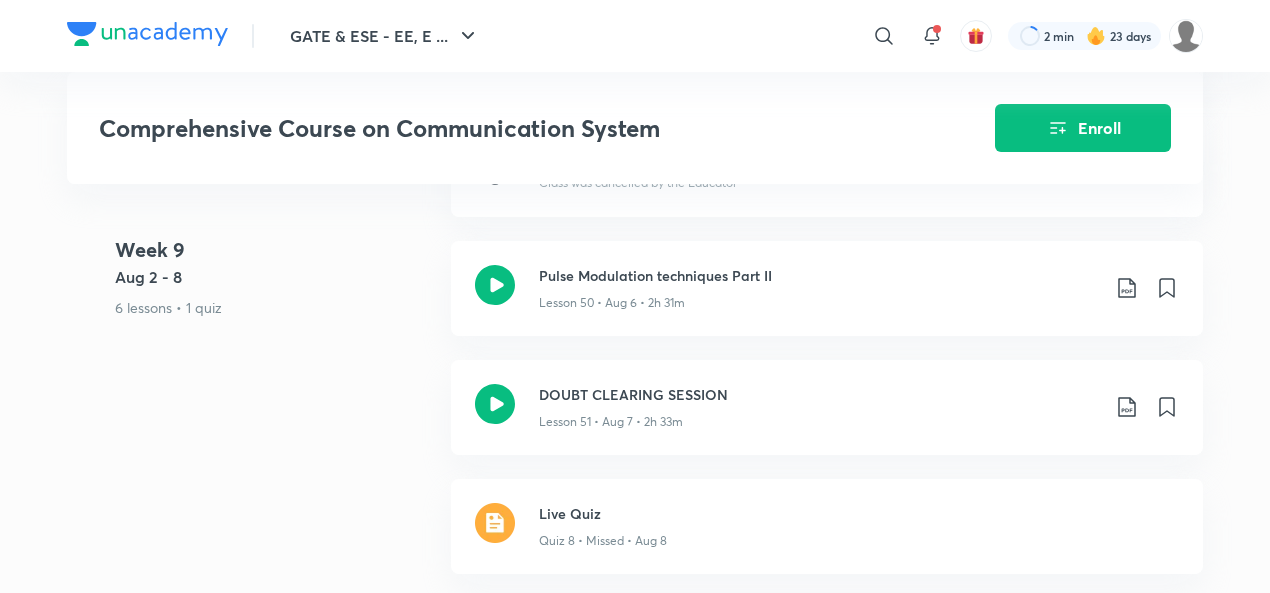 scroll, scrollTop: 8573, scrollLeft: 0, axis: vertical 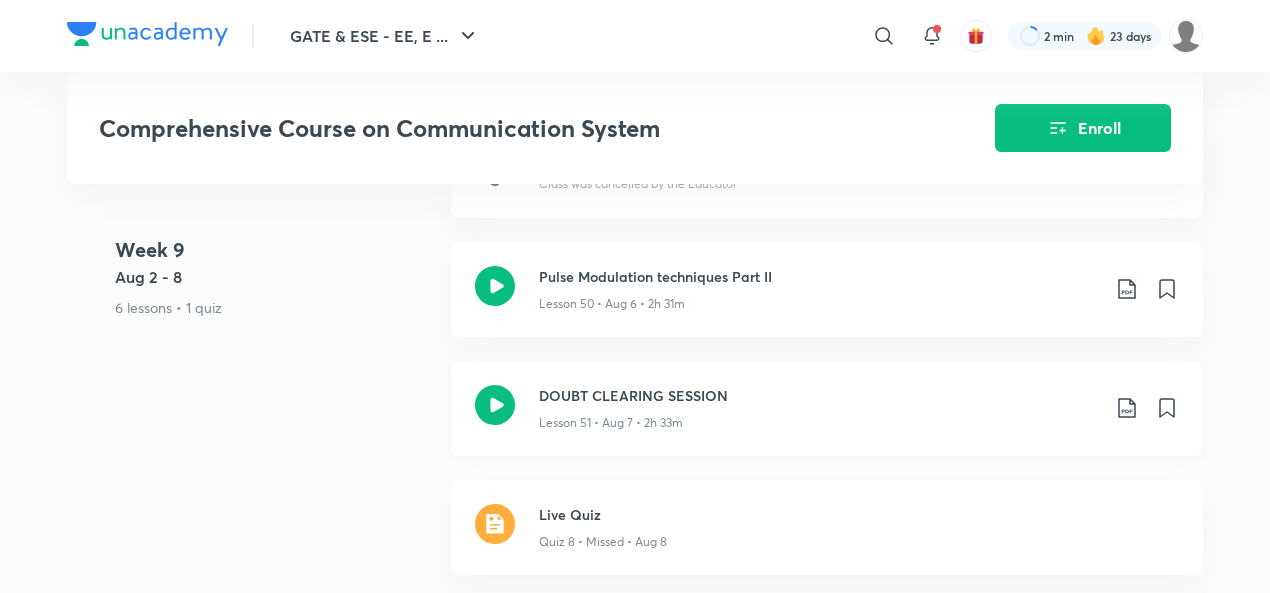 click 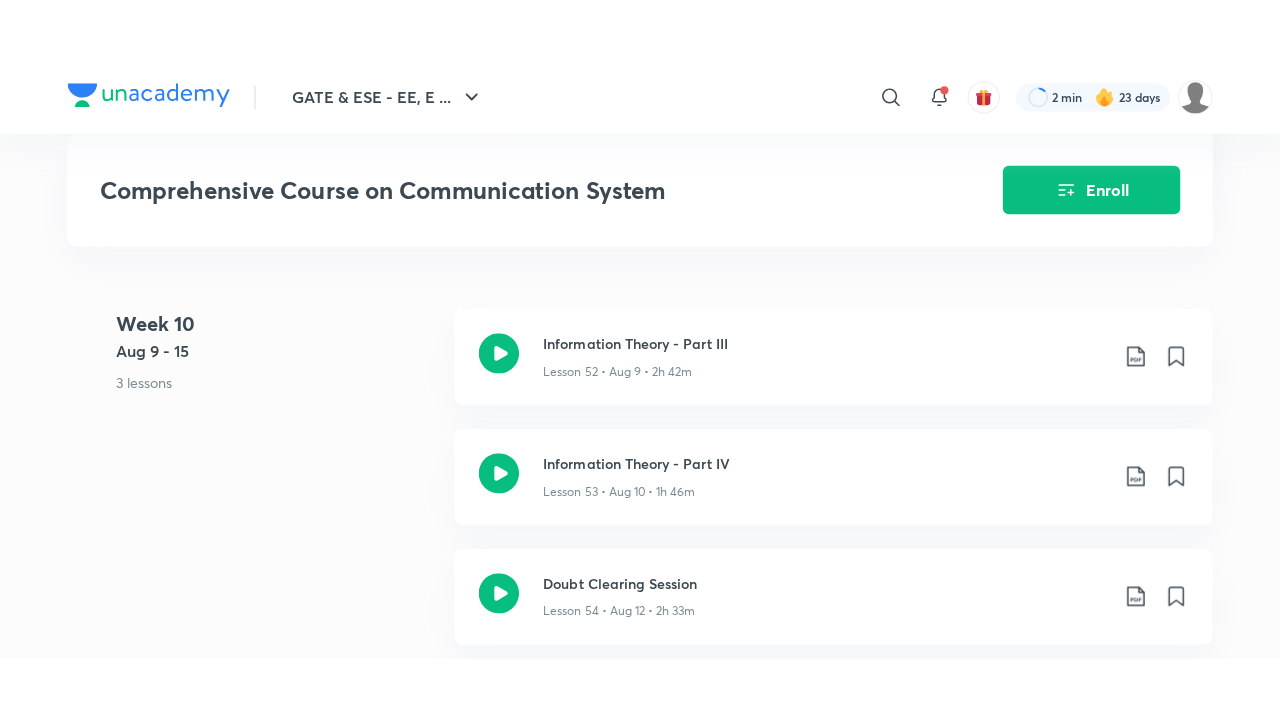 scroll, scrollTop: 9048, scrollLeft: 0, axis: vertical 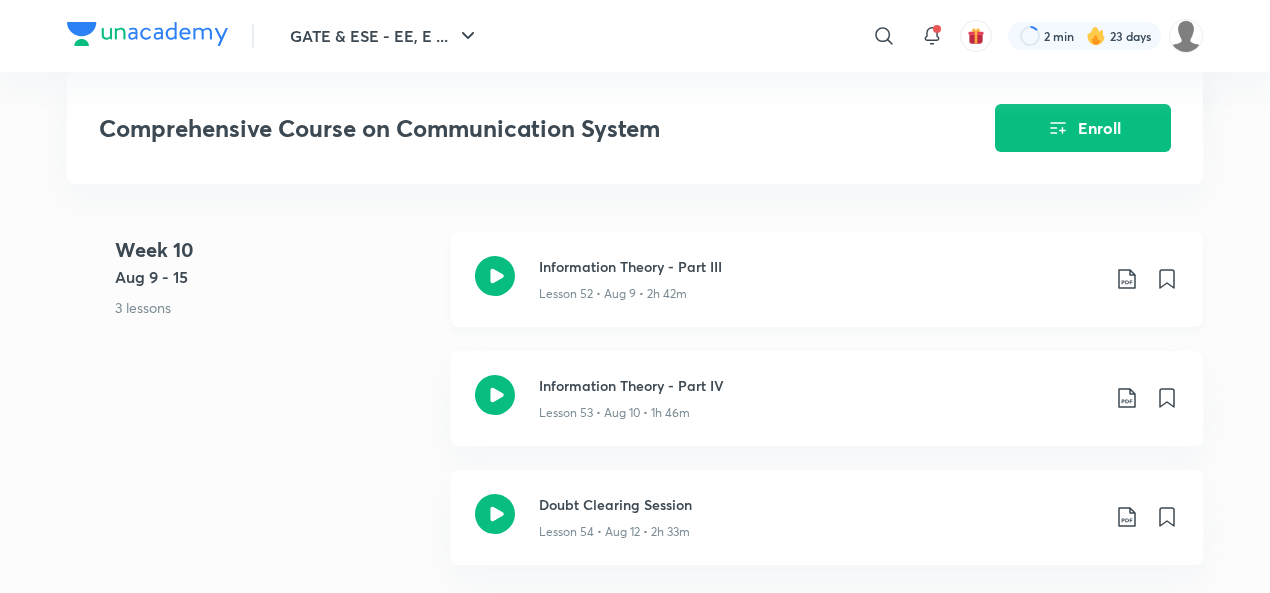 click 